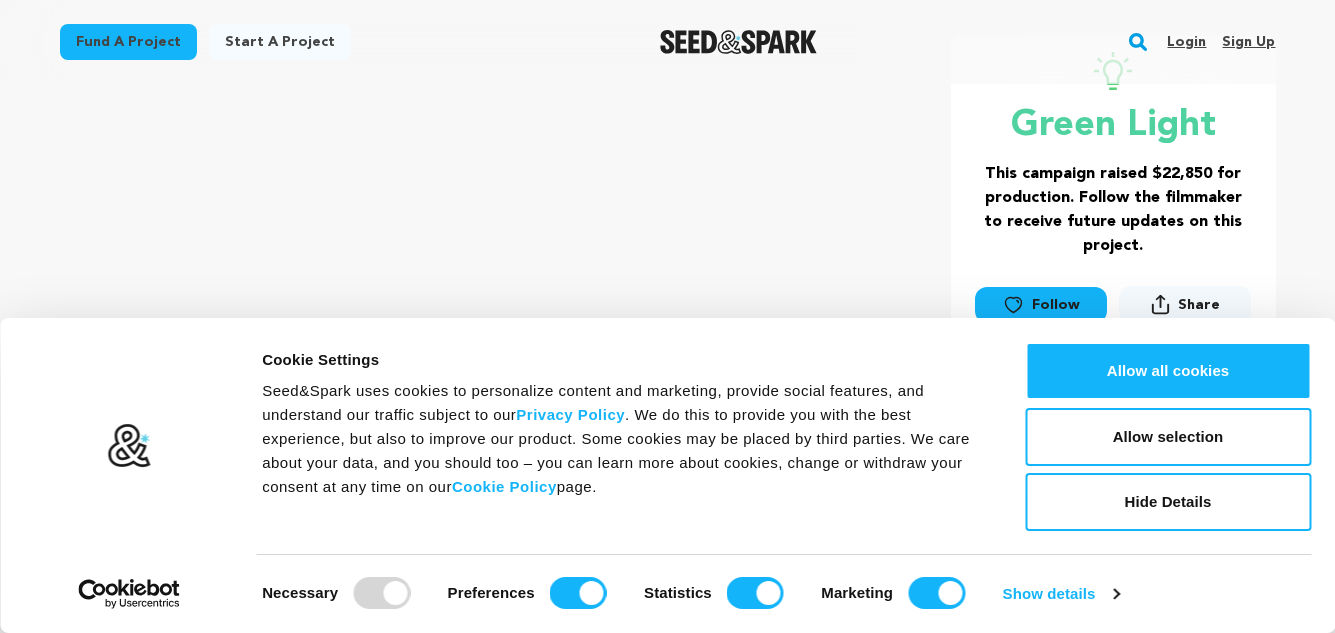 scroll, scrollTop: 424, scrollLeft: 0, axis: vertical 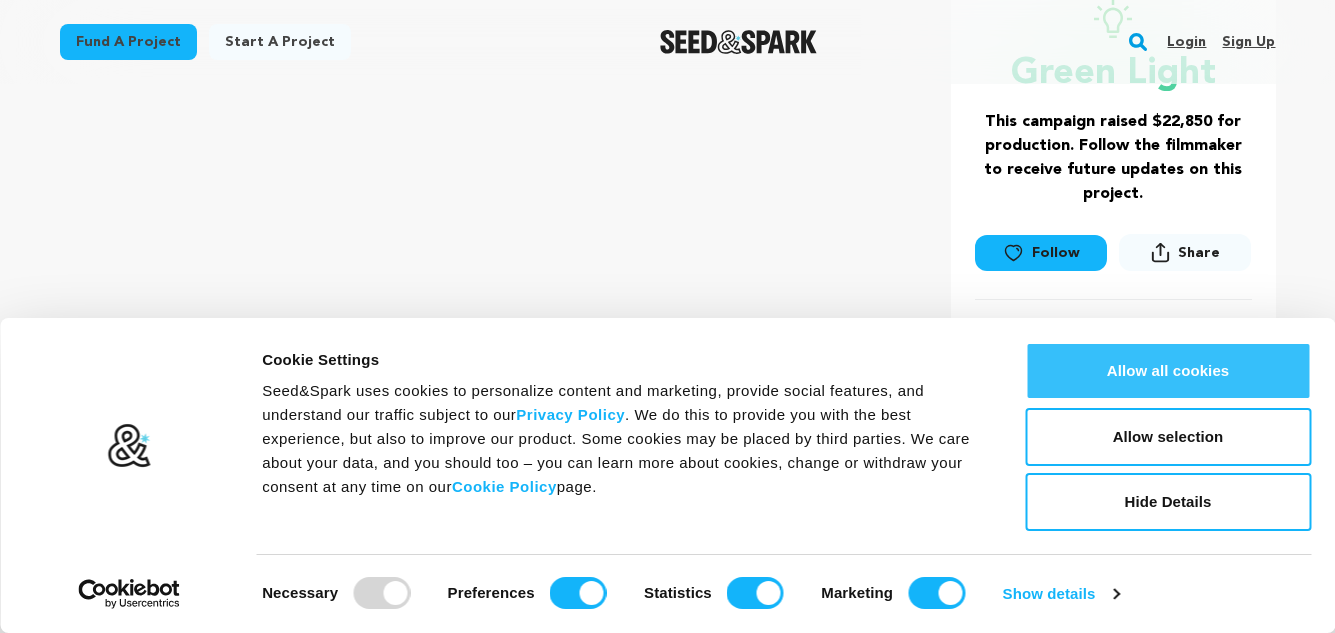 click on "Allow all cookies" at bounding box center [1168, 371] 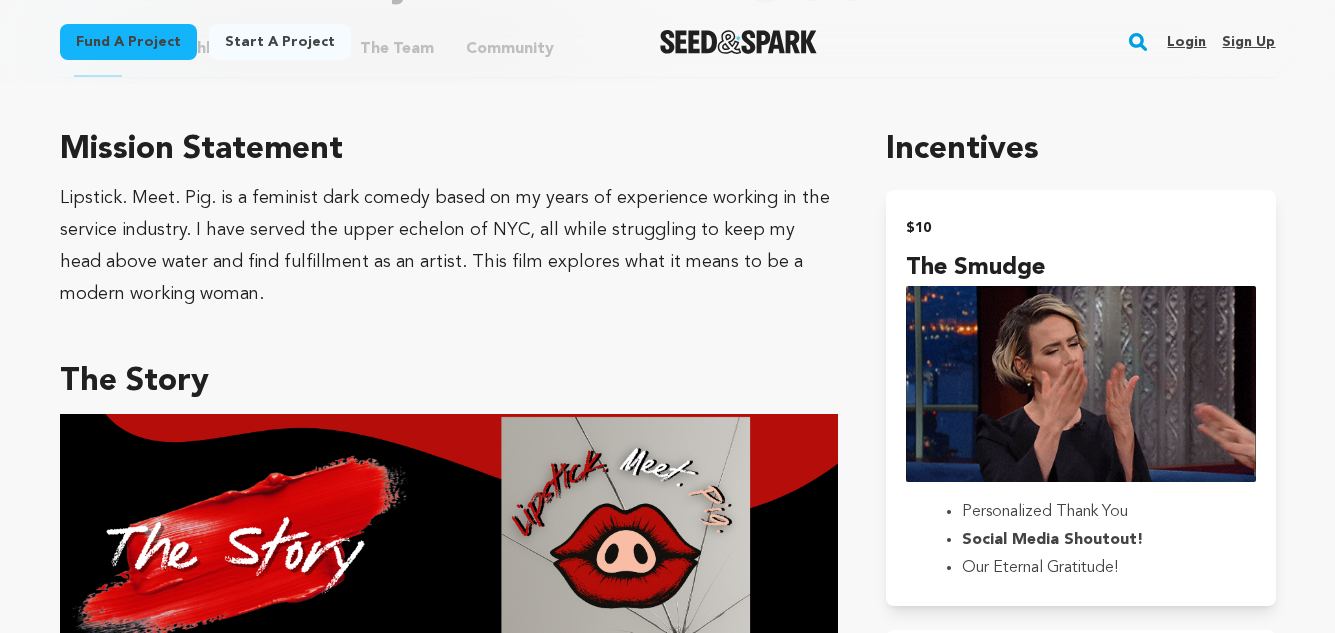 scroll, scrollTop: 1113, scrollLeft: 0, axis: vertical 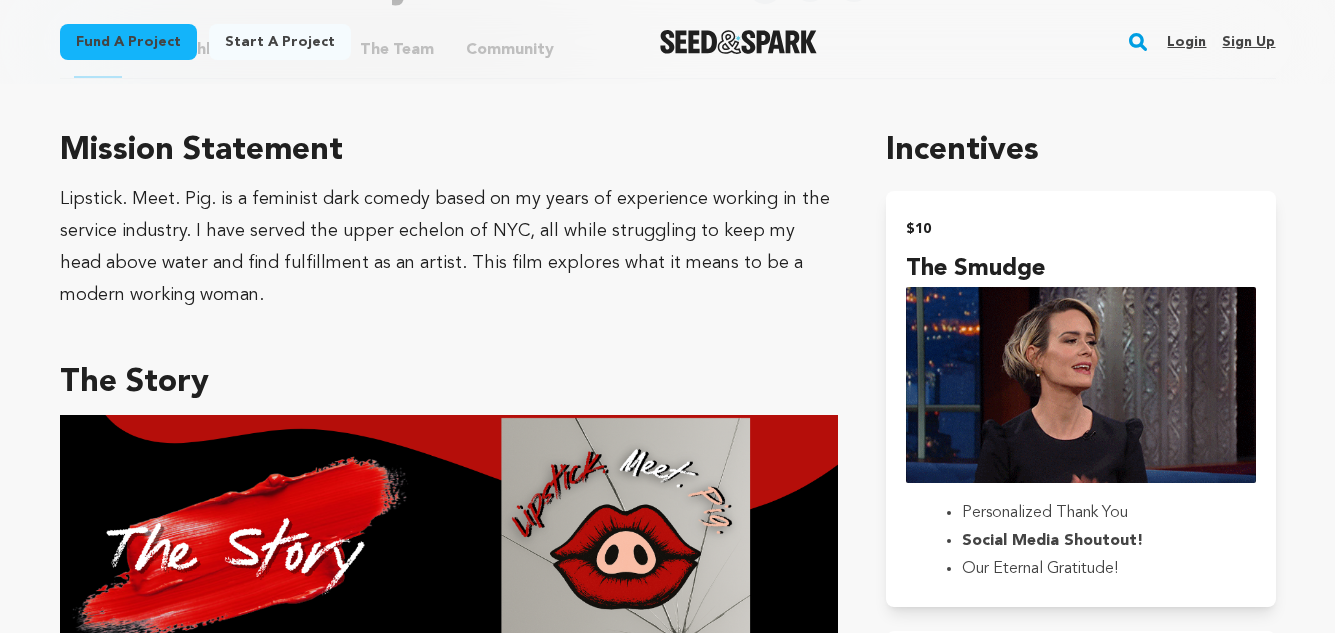 click on "Sign up" at bounding box center [1248, 42] 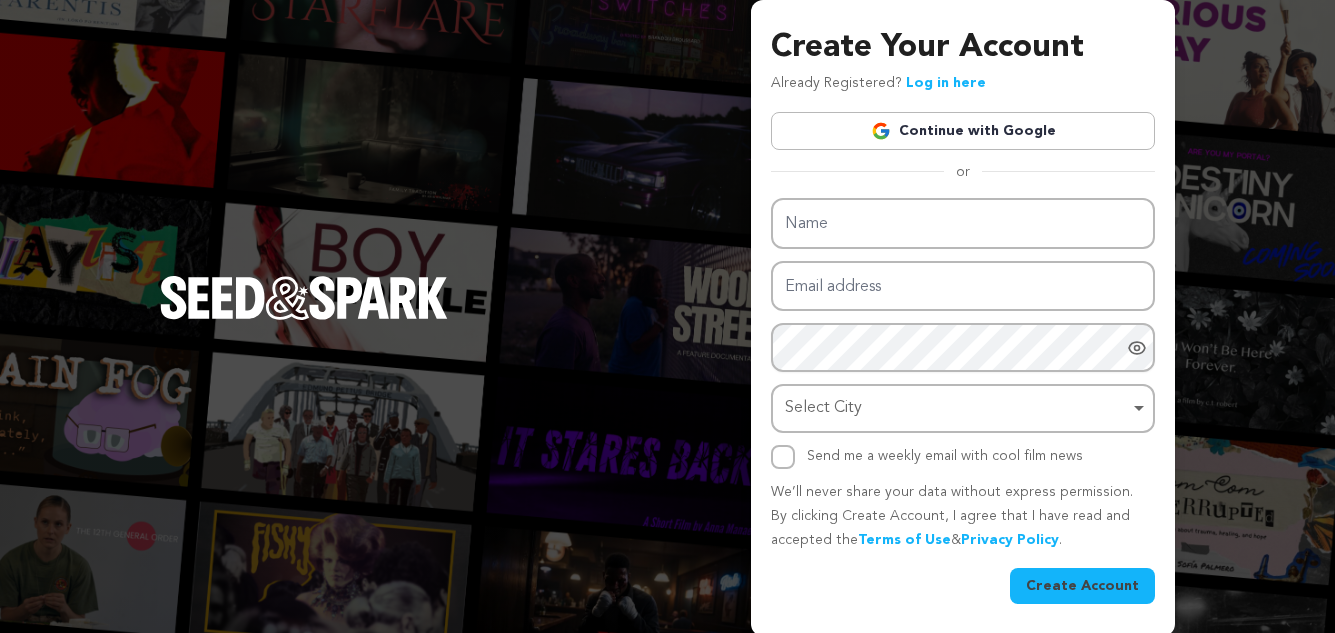 scroll, scrollTop: 0, scrollLeft: 0, axis: both 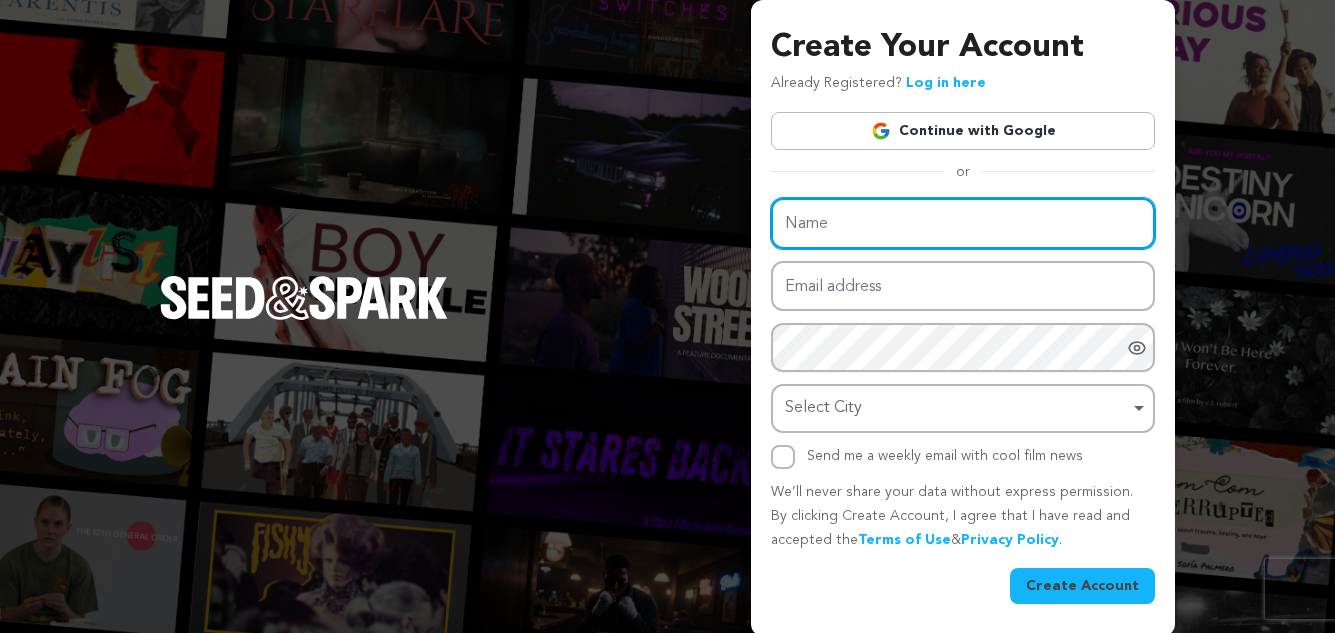 click on "Name" at bounding box center [963, 223] 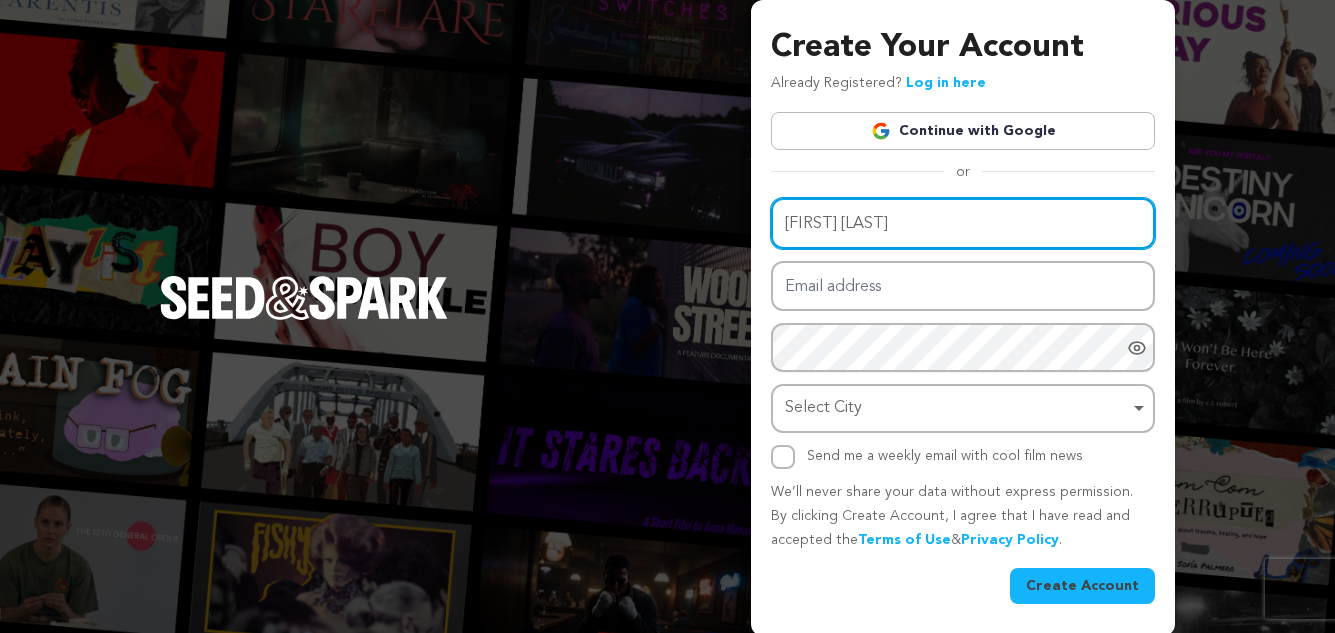 type on "[FIRST] [LAST]" 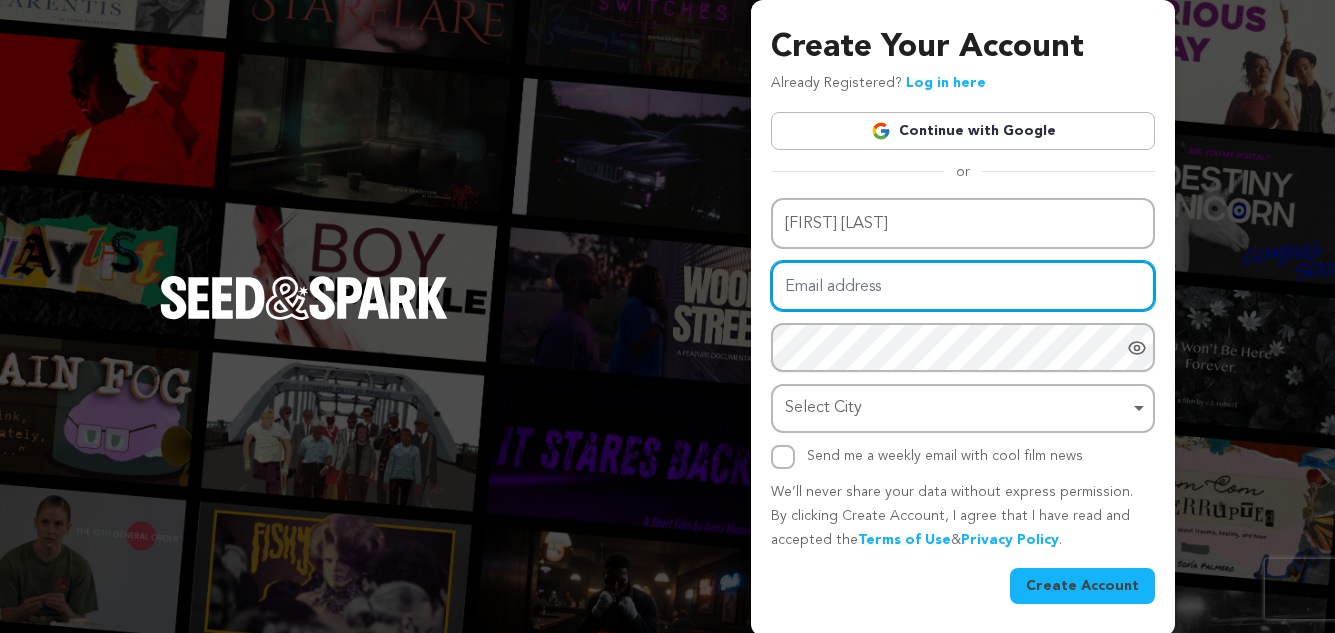click on "Email address" at bounding box center (963, 286) 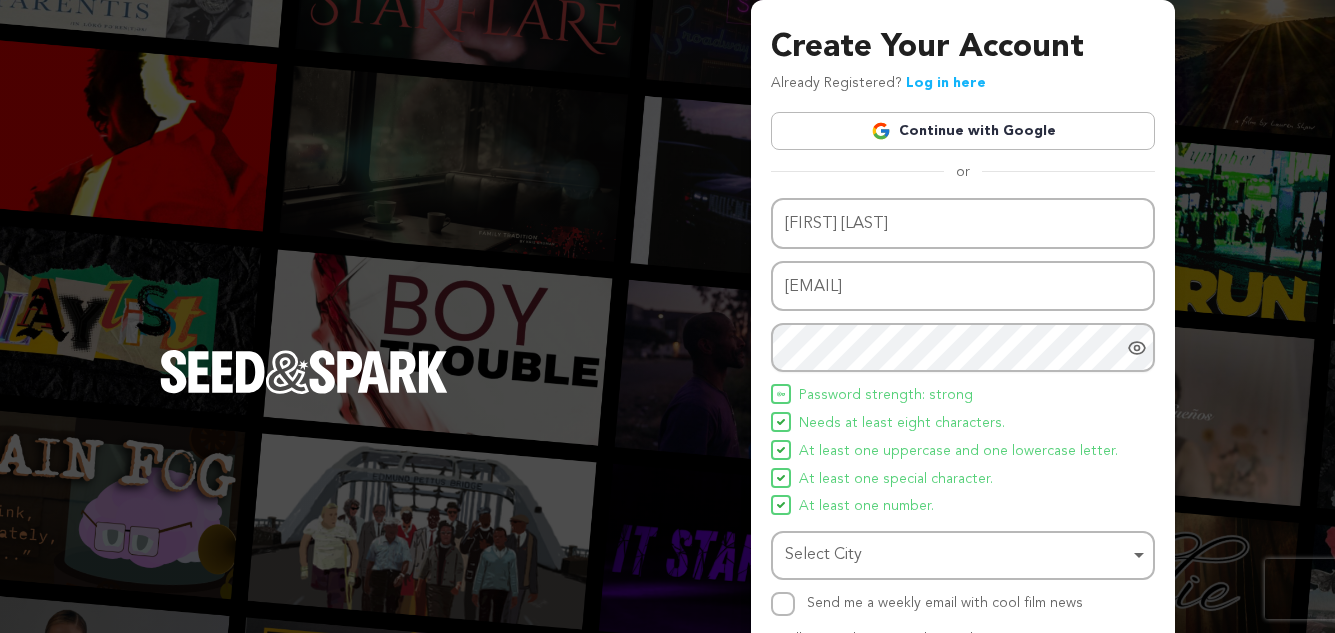 click 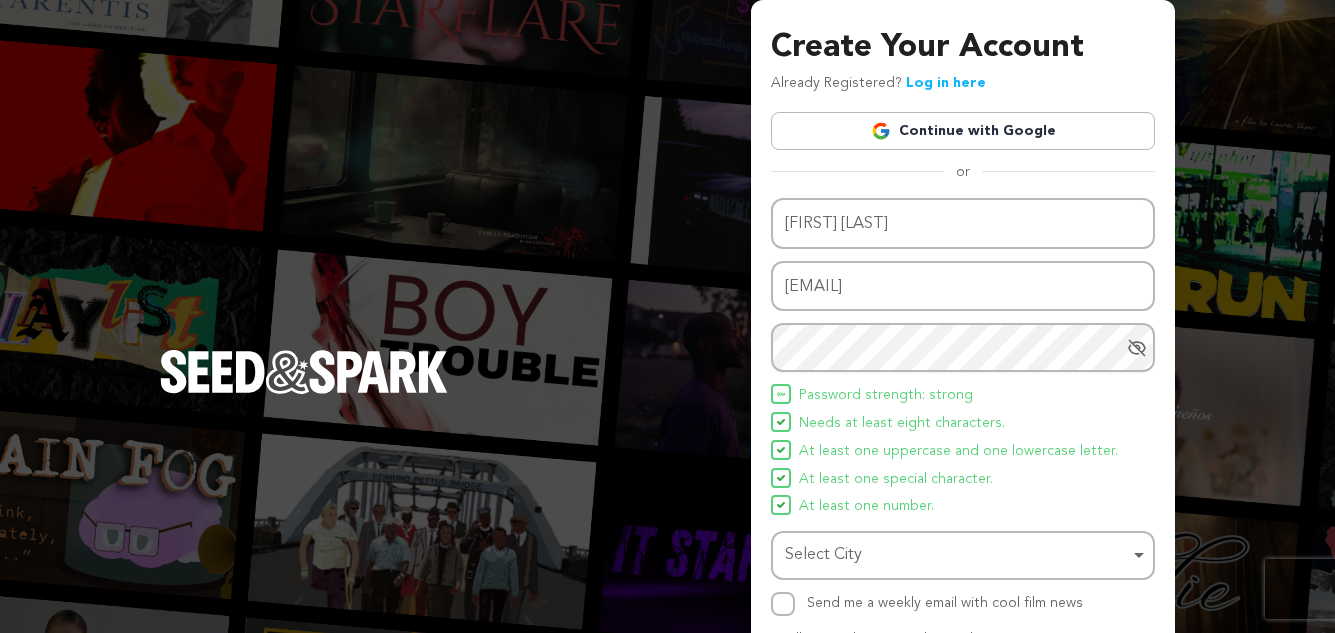 scroll, scrollTop: 150, scrollLeft: 0, axis: vertical 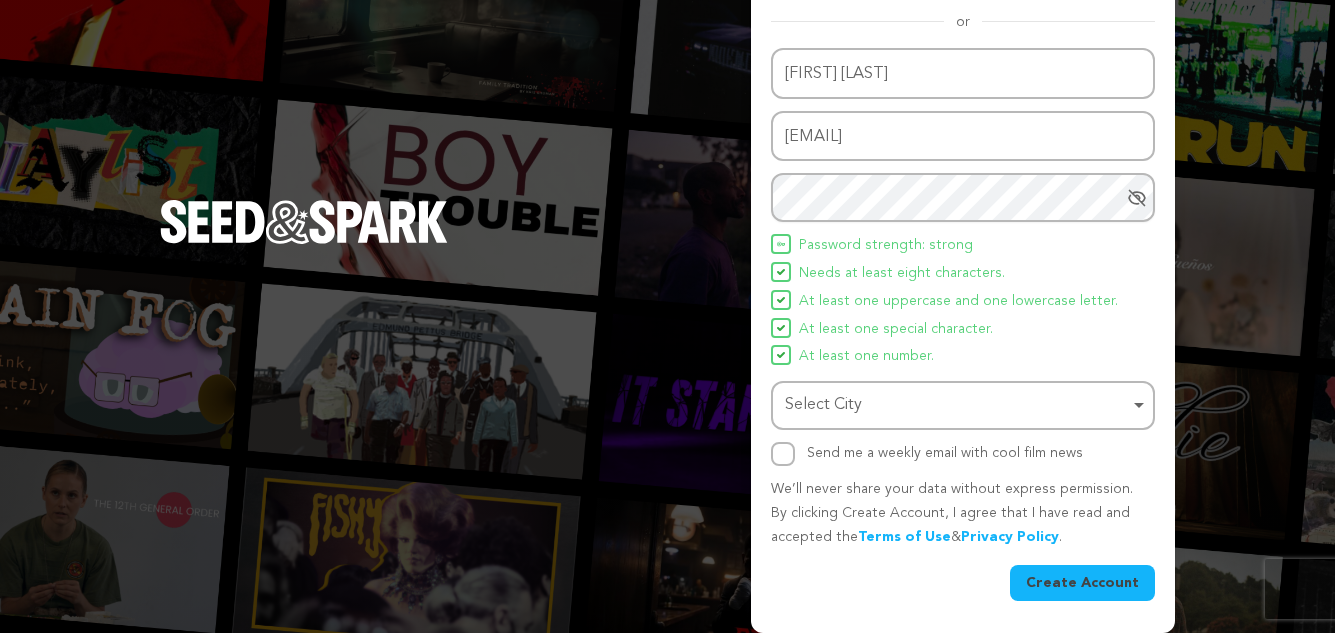 click on "Select City Remove item" at bounding box center (963, 405) 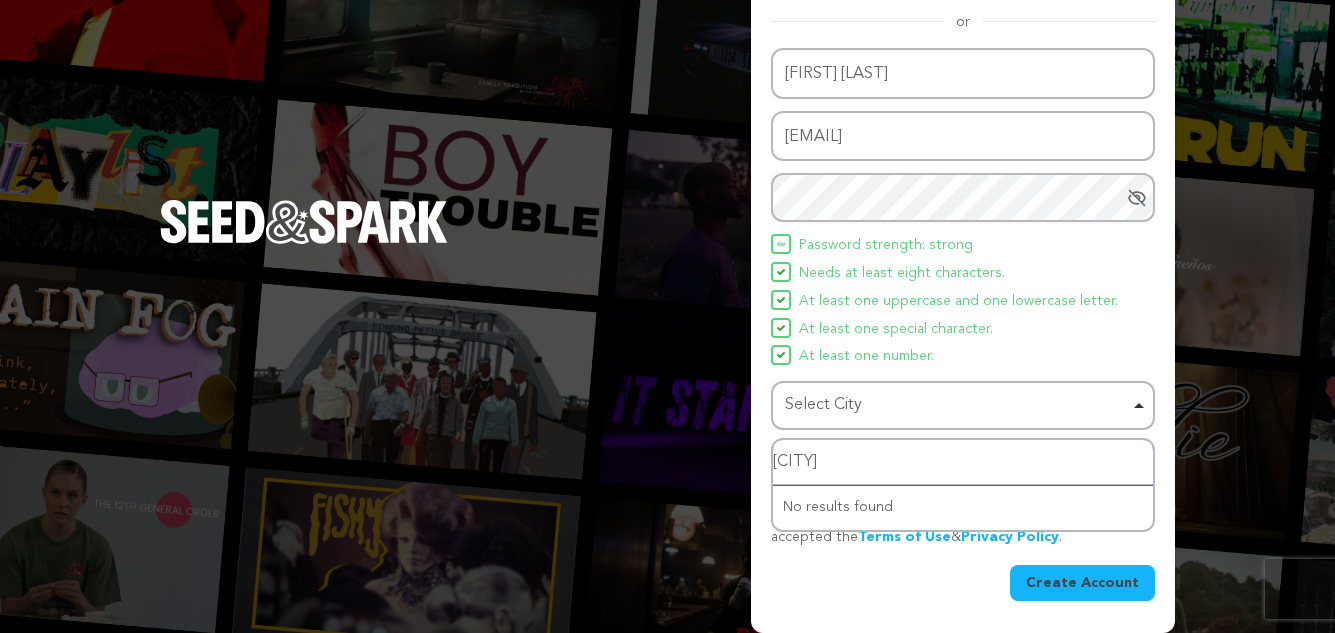 type on "Sacramento" 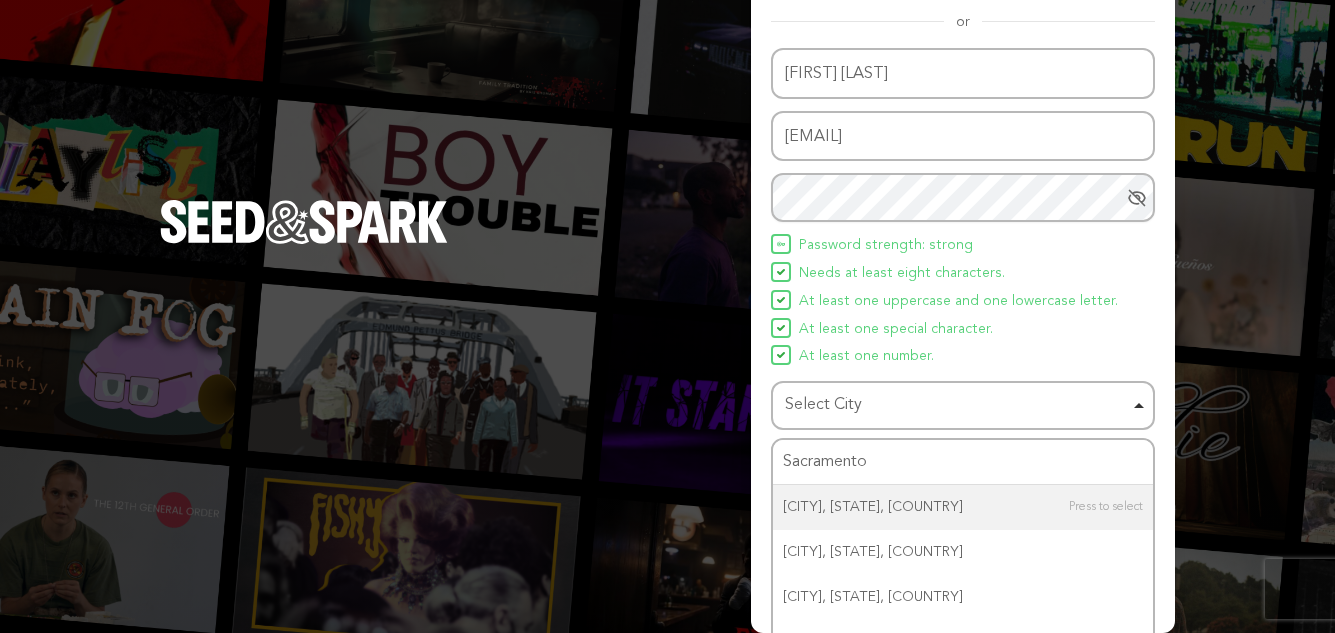 type 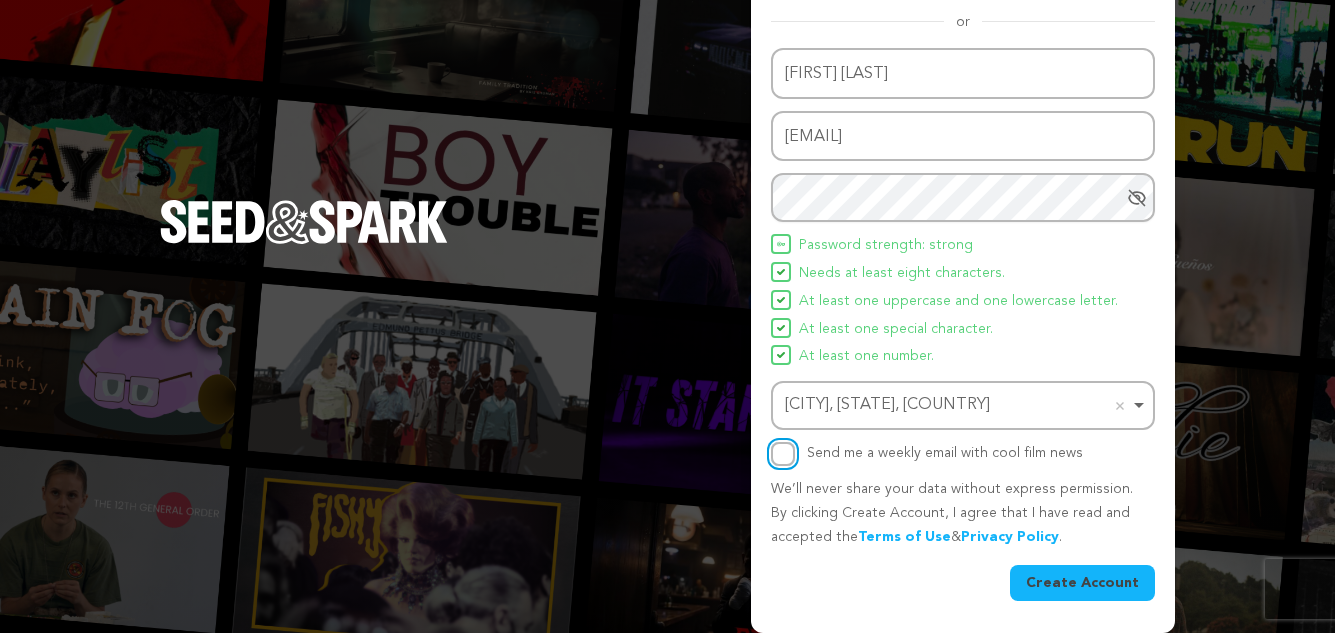 click on "Send me a weekly email with cool film news" at bounding box center [783, 454] 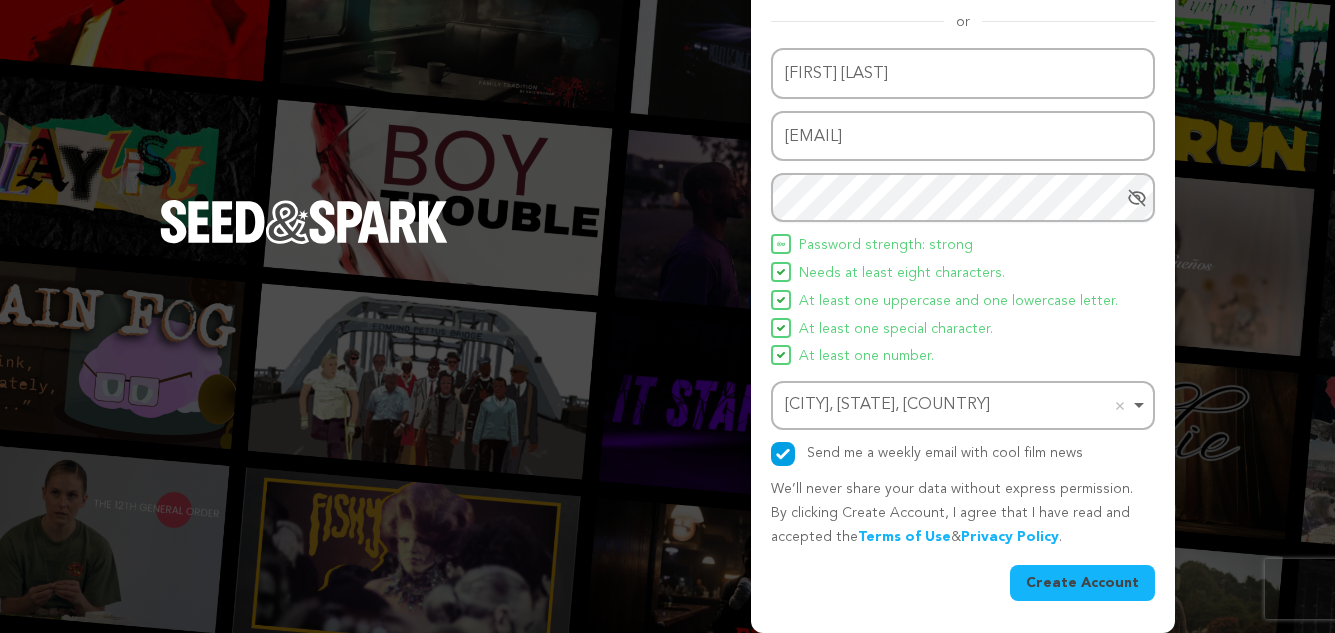 click on "Create Account" at bounding box center (1082, 583) 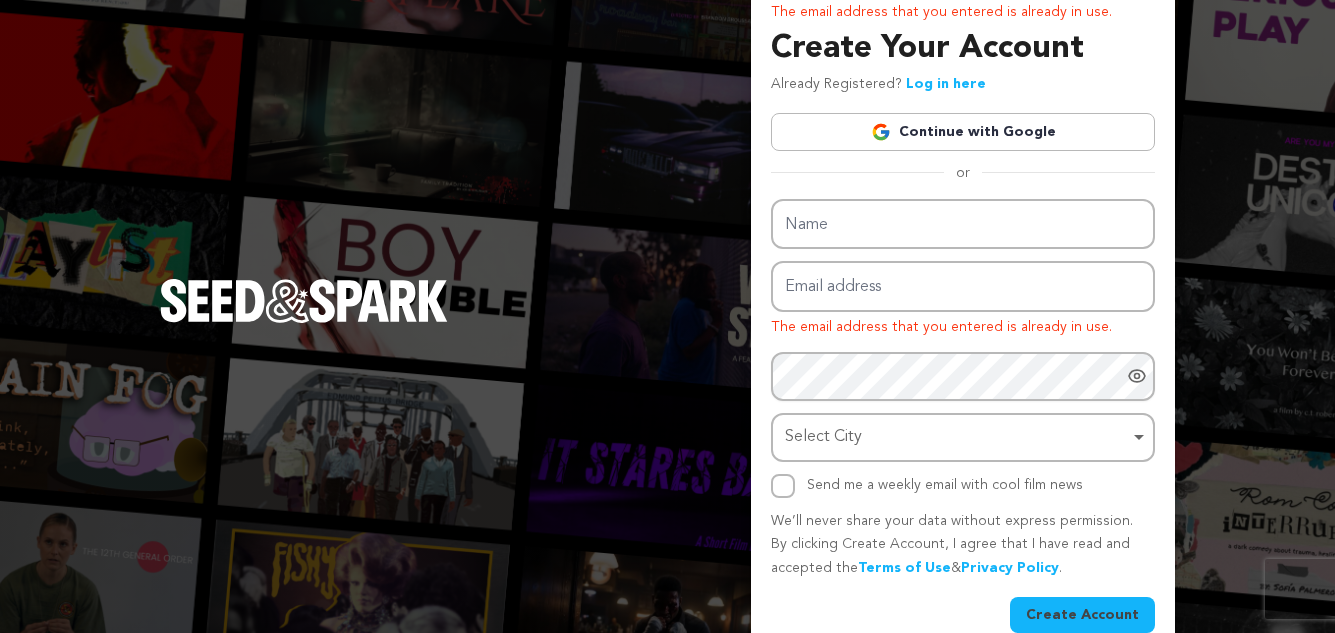 scroll, scrollTop: 0, scrollLeft: 0, axis: both 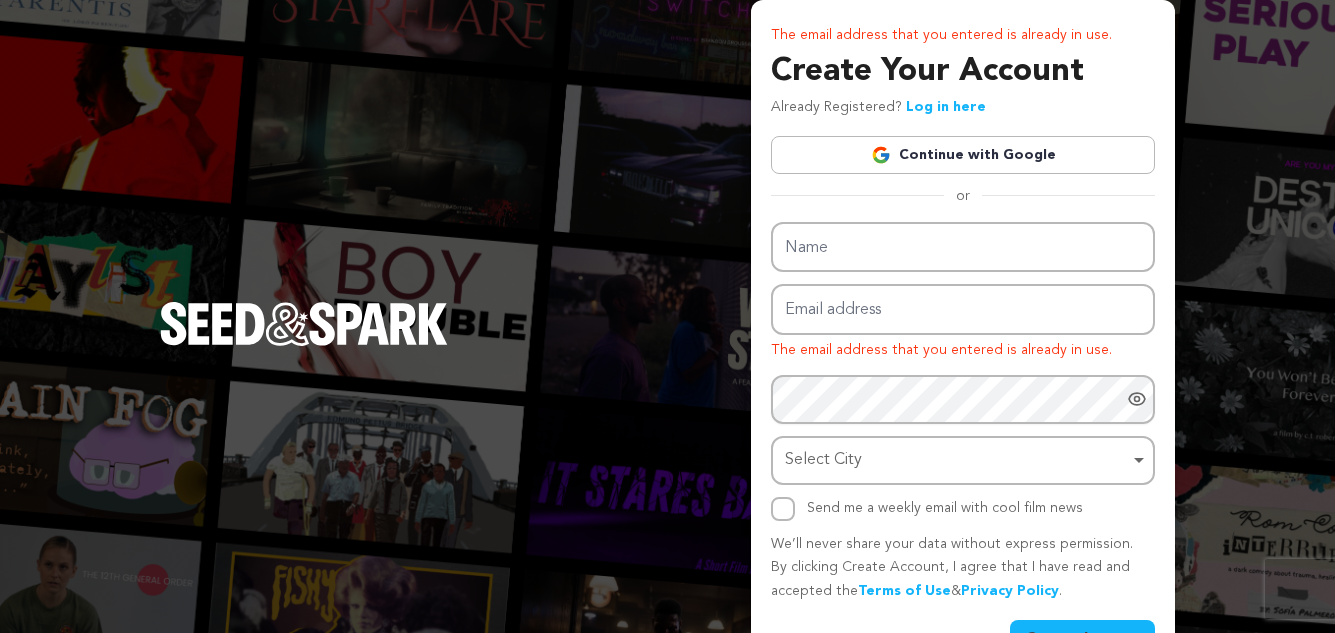 click on "The email address that you entered is already in use.
Create Your Account
Already Registered?
Log in here
Continue with Google
or
eyJpdiI6Im01TFNiSHpvYUtYbXVZWUFLVDFEdHc9PSIsInZhbHVlIjoiTzdHMkx1KzViWHIwNzR6dURMdlhGQT09IiwibWFjIjoiZGIzMzhmZDhkYTAzMDAyYjExOGRkMjk5NmVkMzVhNjMzMzY5YmU4NDk0MGRiYjU0YWZmZDA4ZjFjZWI1OWE1YyIsInRhZyI6IiJ9" at bounding box center (667, 344) 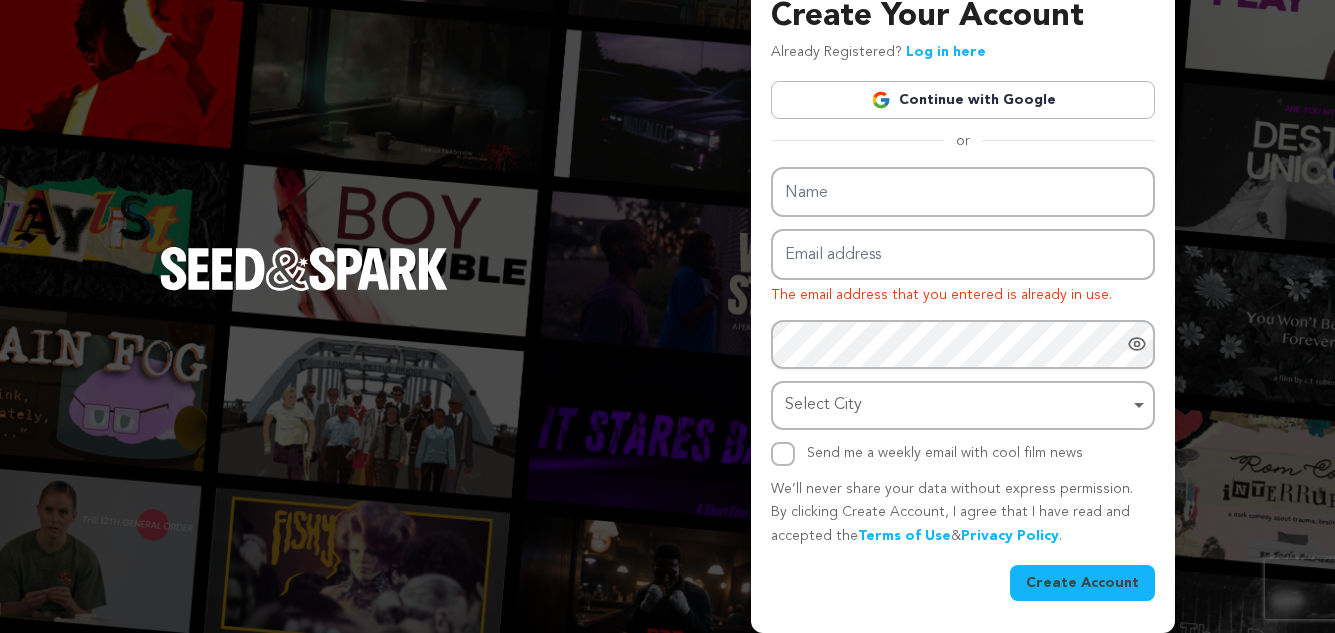 click on "The email address that you entered is already in use.
Create Your Account
Already Registered?
Log in here
Continue with Google
or
eyJpdiI6Im01TFNiSHpvYUtYbXVZWUFLVDFEdHc9PSIsInZhbHVlIjoiTzdHMkx1KzViWHIwNzR6dURMdlhGQT09IiwibWFjIjoiZGIzMzhmZDhkYTAzMDAyYjExOGRkMjk5NmVkMzVhNjMzMzY5YmU4NDk0MGRiYjU0YWZmZDA4ZjFjZWI1OWE1YyIsInRhZyI6IiJ9" at bounding box center [667, 289] 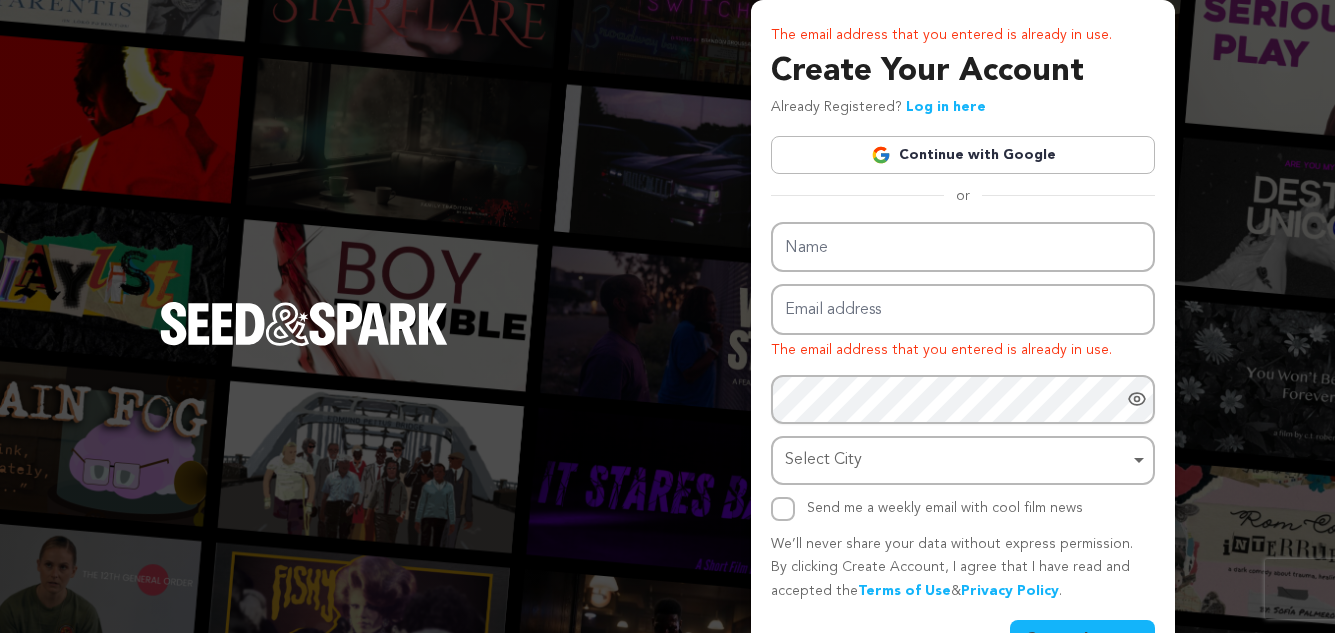 click on "Log in here" at bounding box center (946, 107) 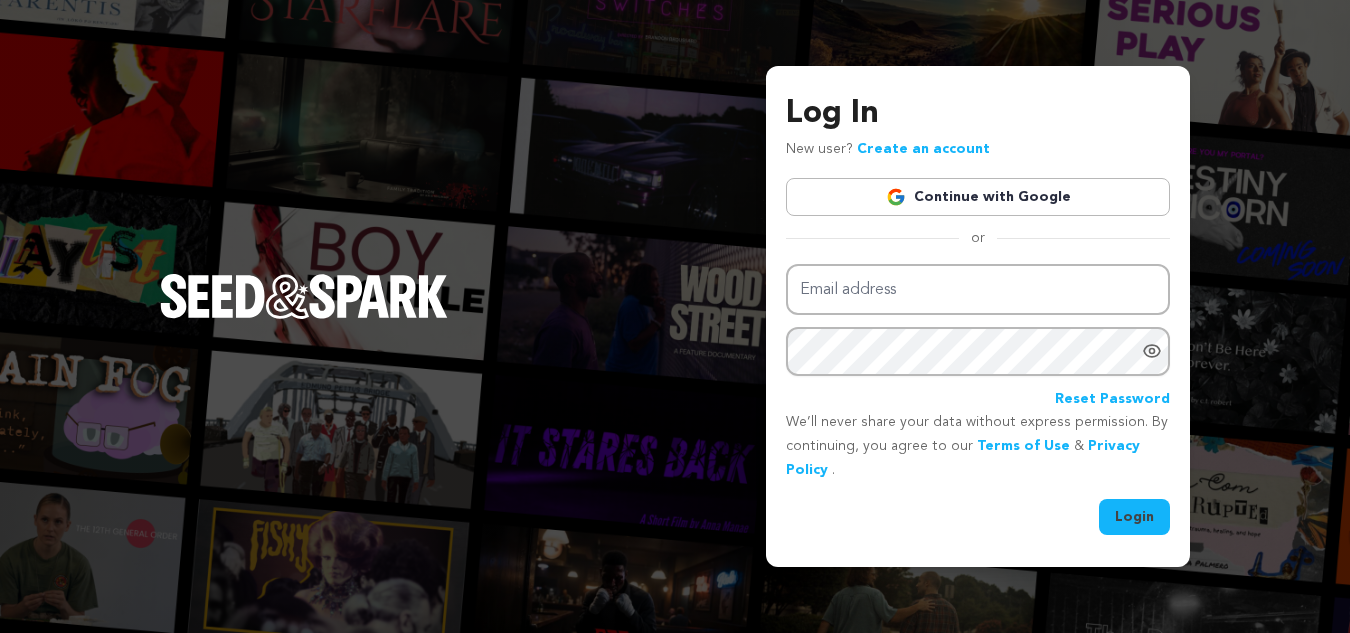 scroll, scrollTop: 0, scrollLeft: 0, axis: both 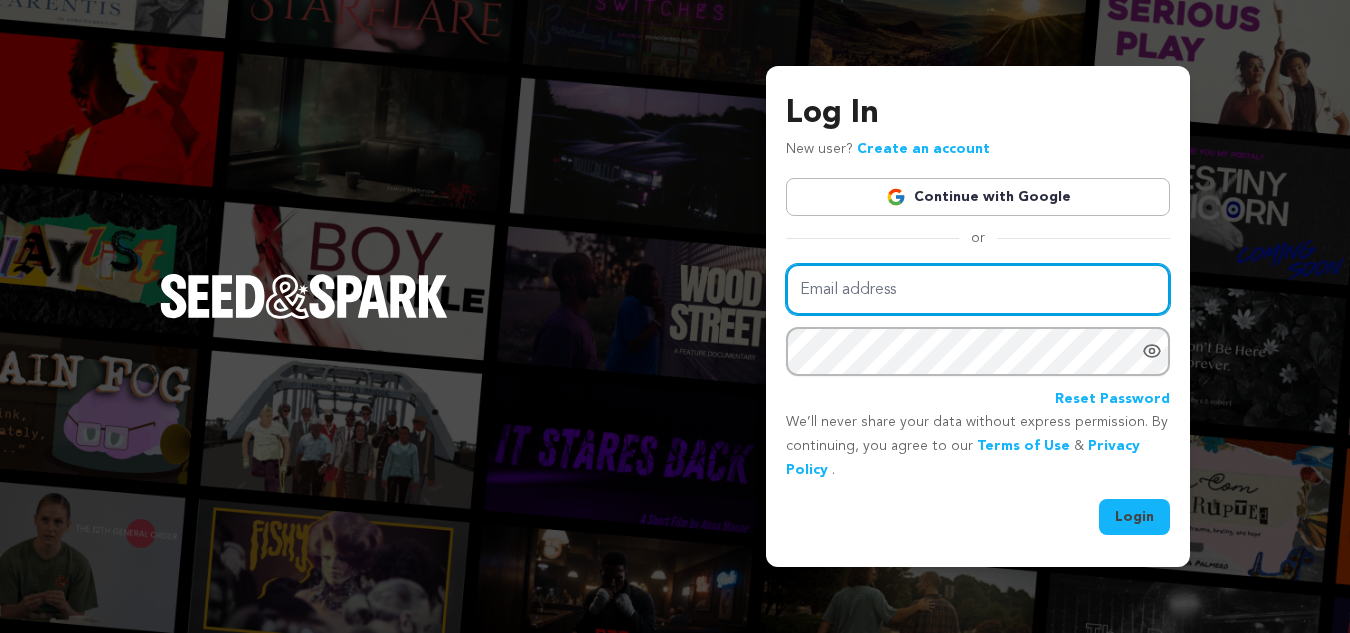 click on "Email address" at bounding box center [978, 289] 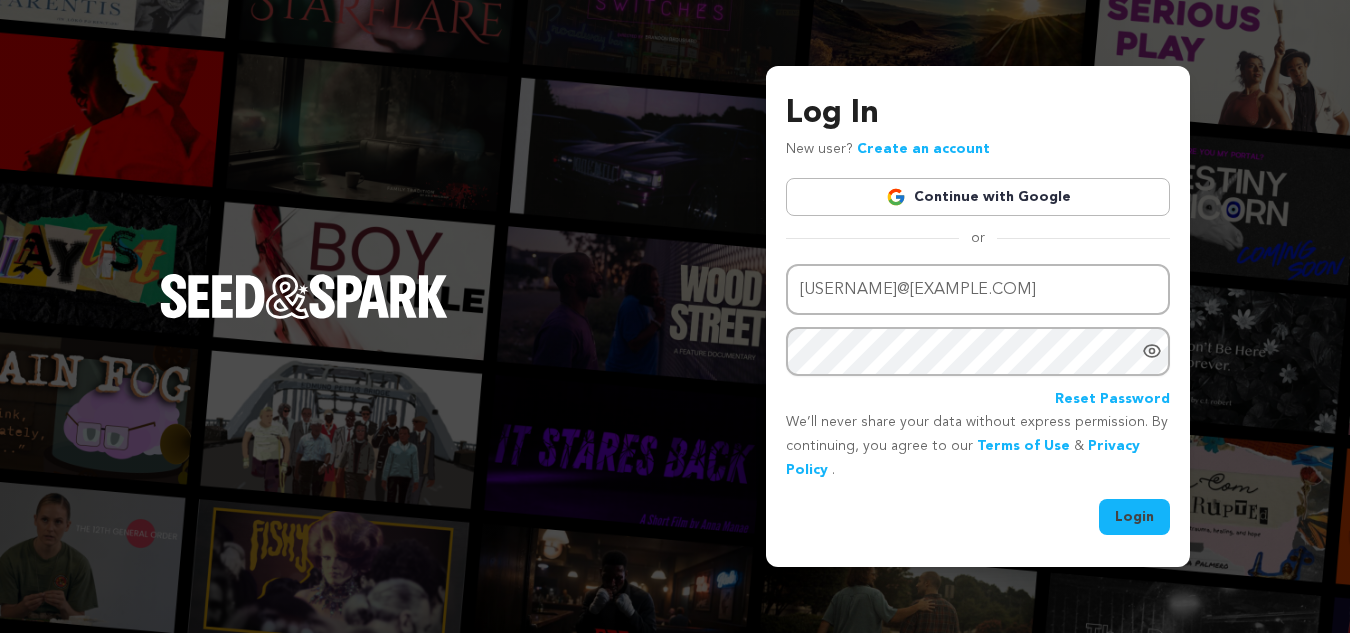 click on "Reset
Password" at bounding box center [1112, 400] 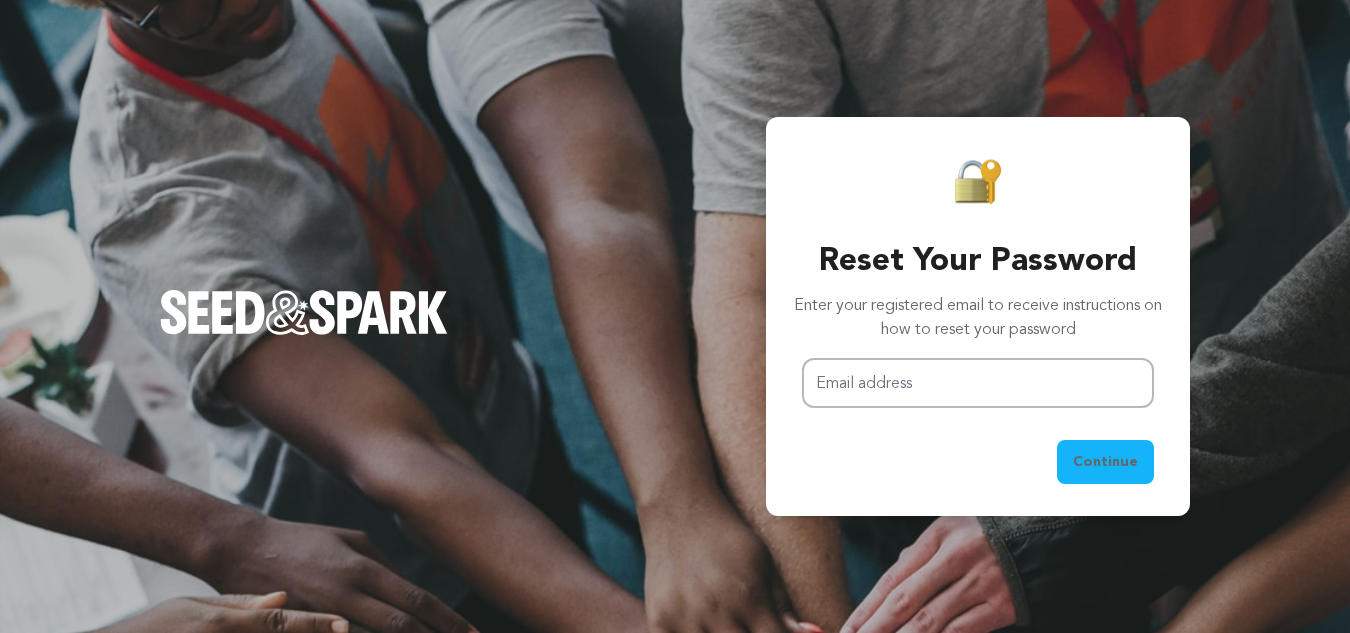 scroll, scrollTop: 0, scrollLeft: 0, axis: both 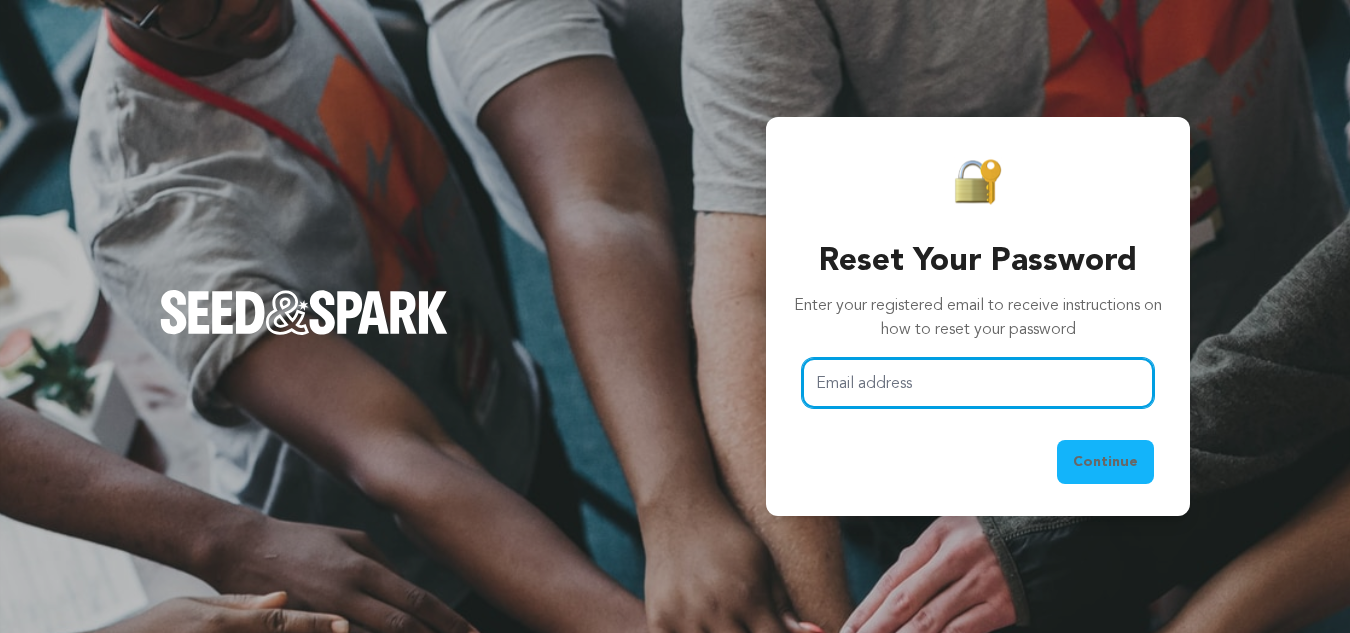 click on "Email address" at bounding box center (978, 383) 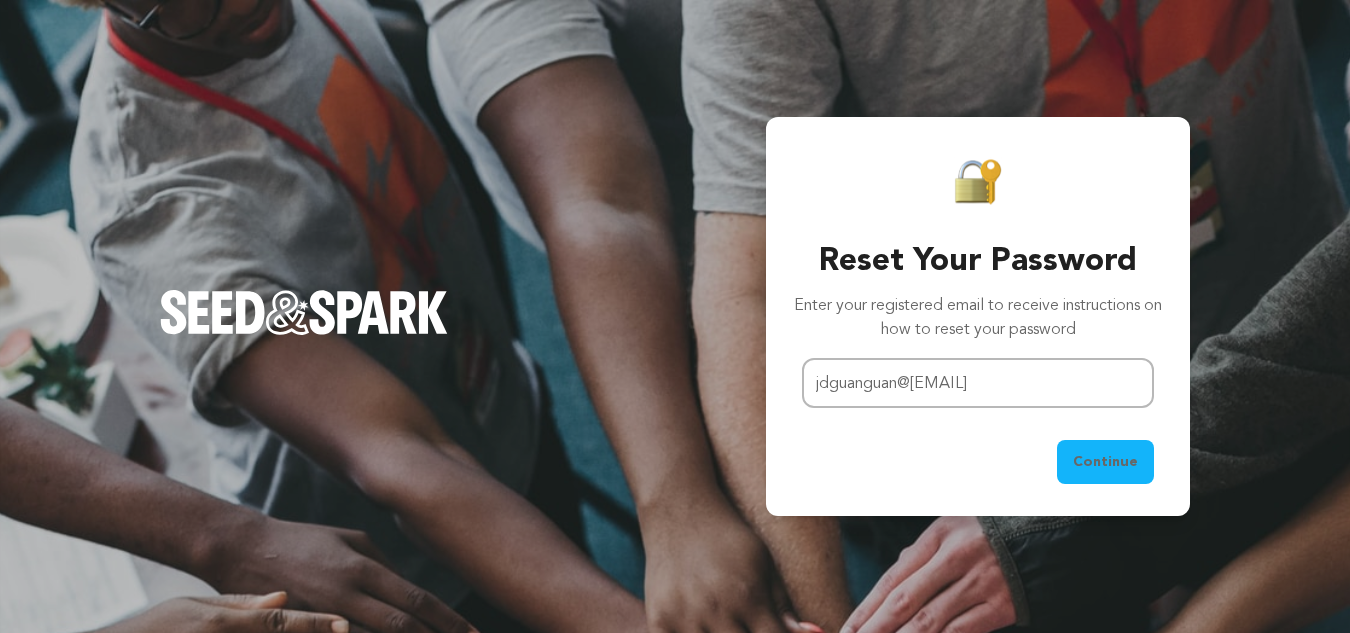click on "Continue" at bounding box center [1105, 462] 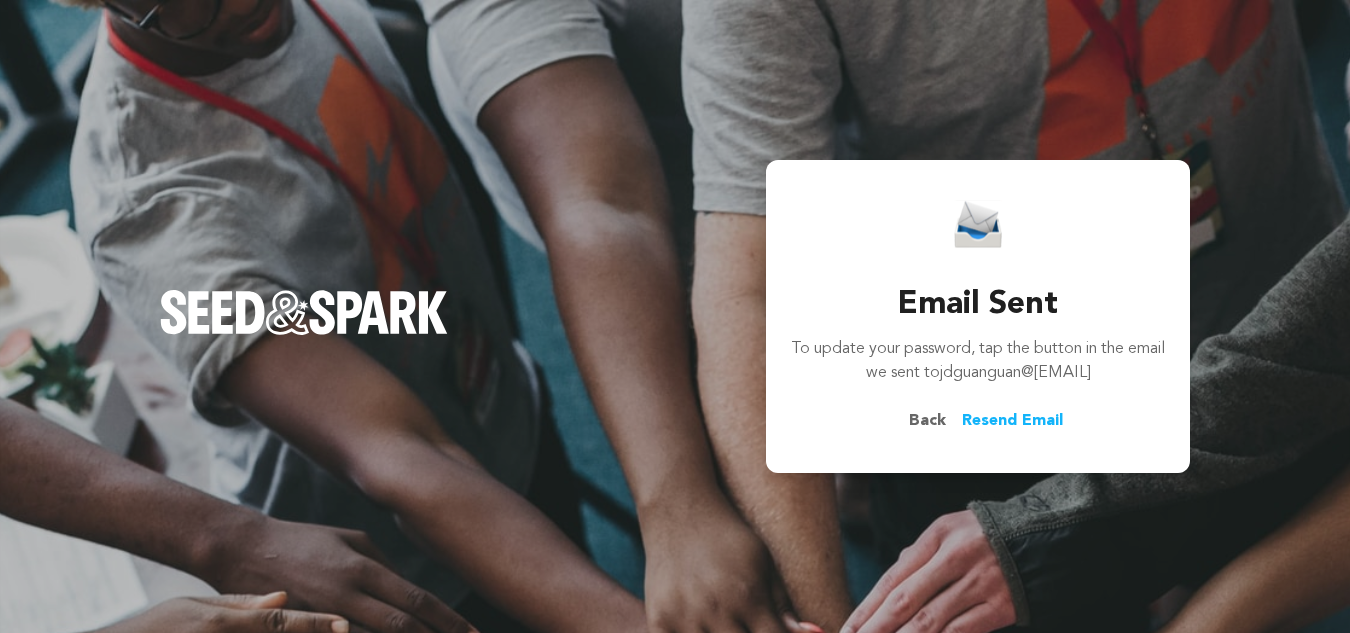 click on "Back" at bounding box center (927, 421) 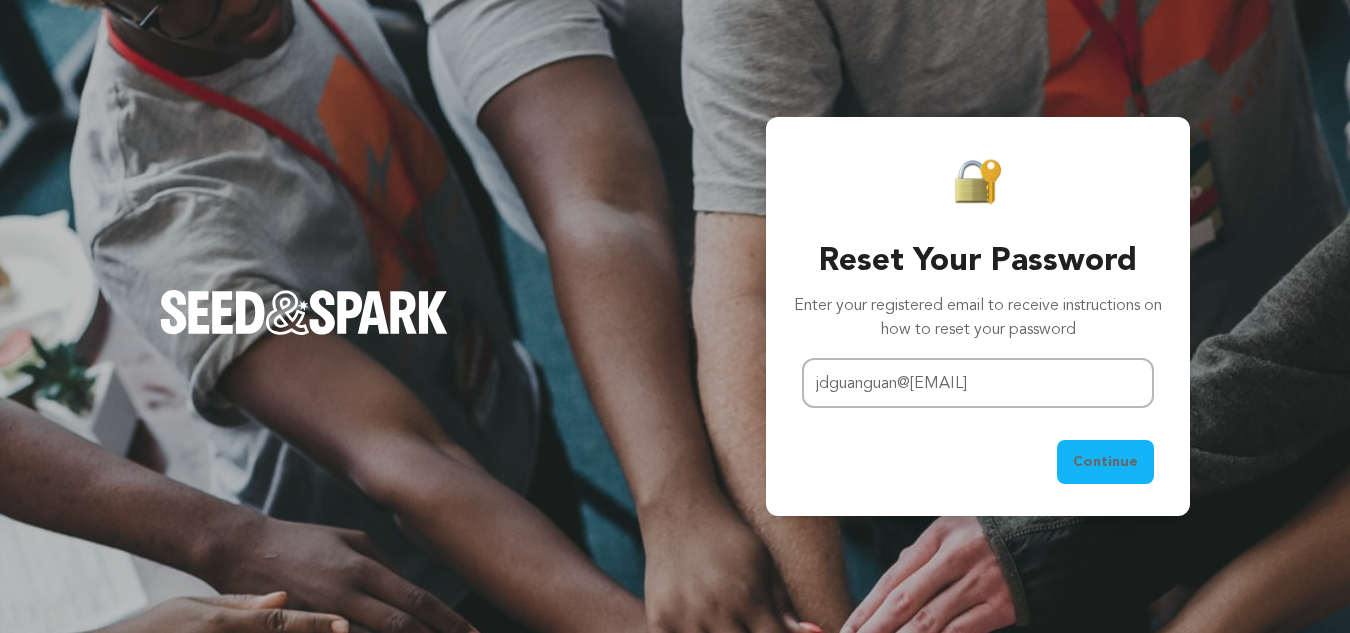 click on "Continue" at bounding box center (1105, 462) 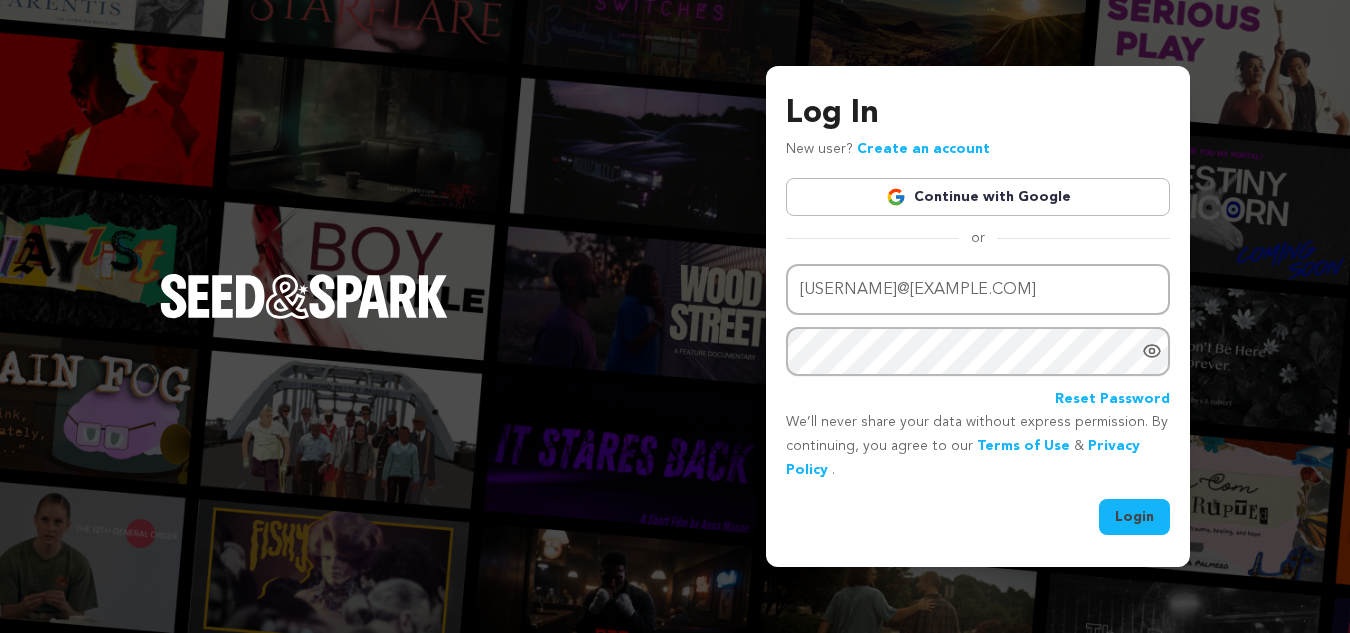 scroll, scrollTop: 0, scrollLeft: 0, axis: both 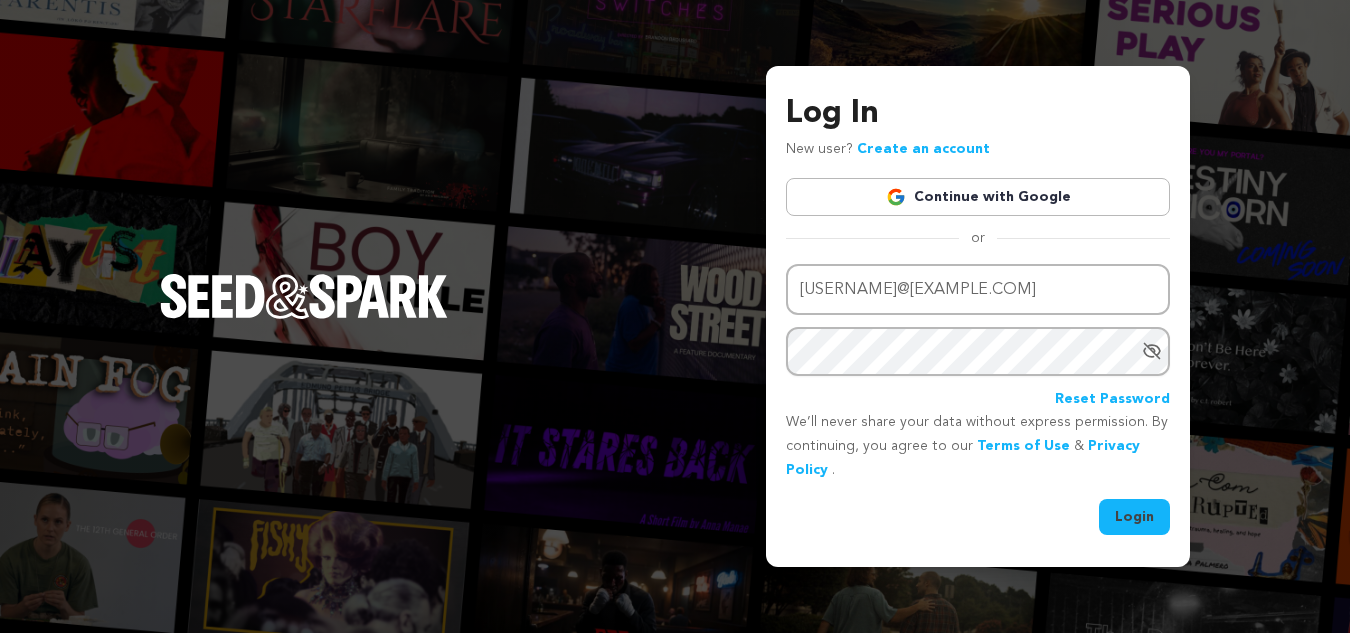 click on "Login" at bounding box center [1134, 517] 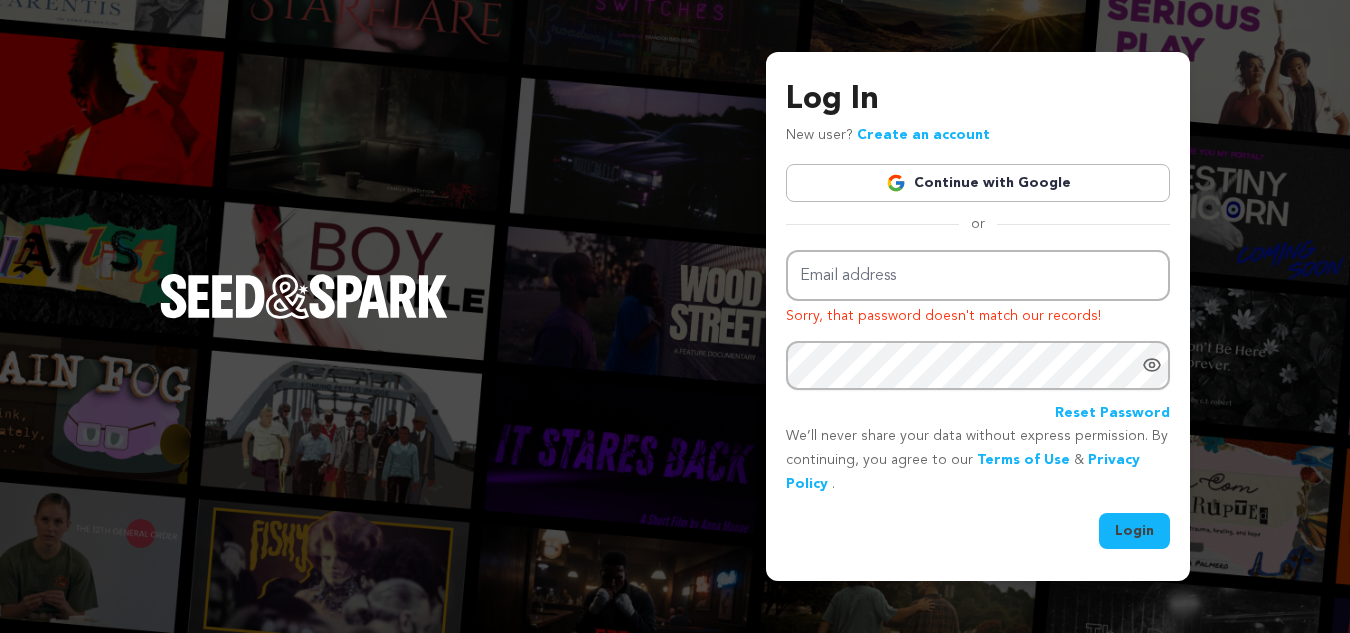 scroll, scrollTop: 0, scrollLeft: 0, axis: both 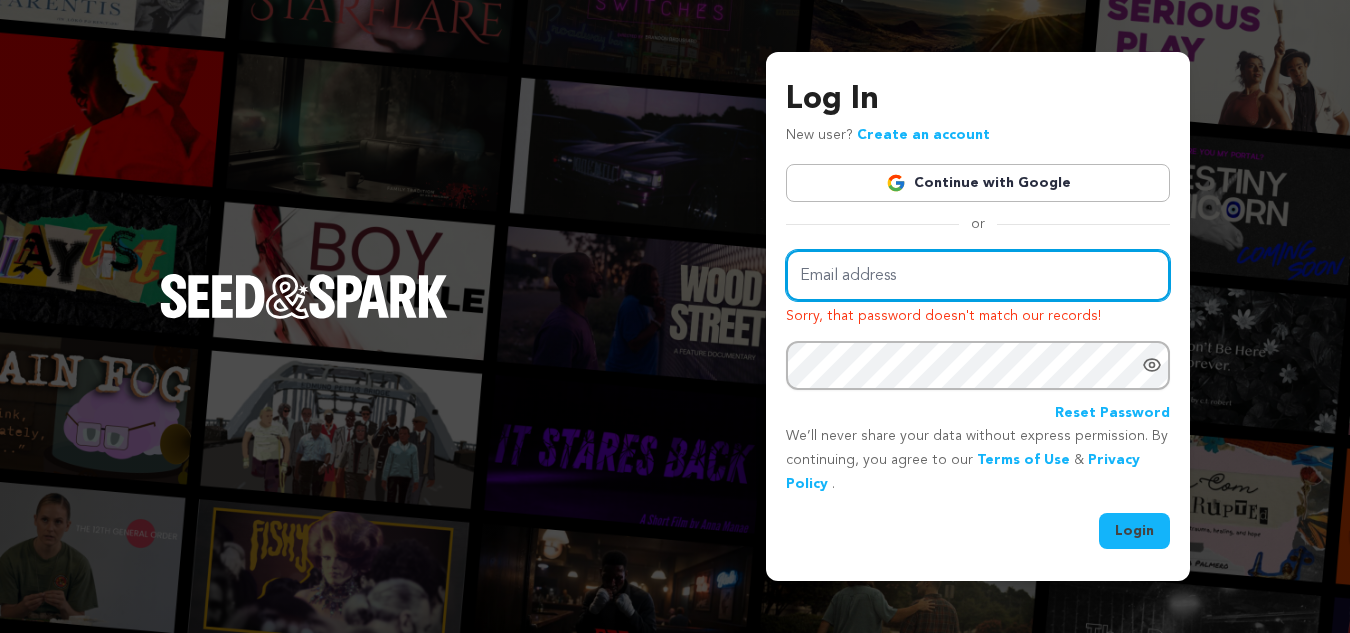 click on "Email address" at bounding box center [978, 275] 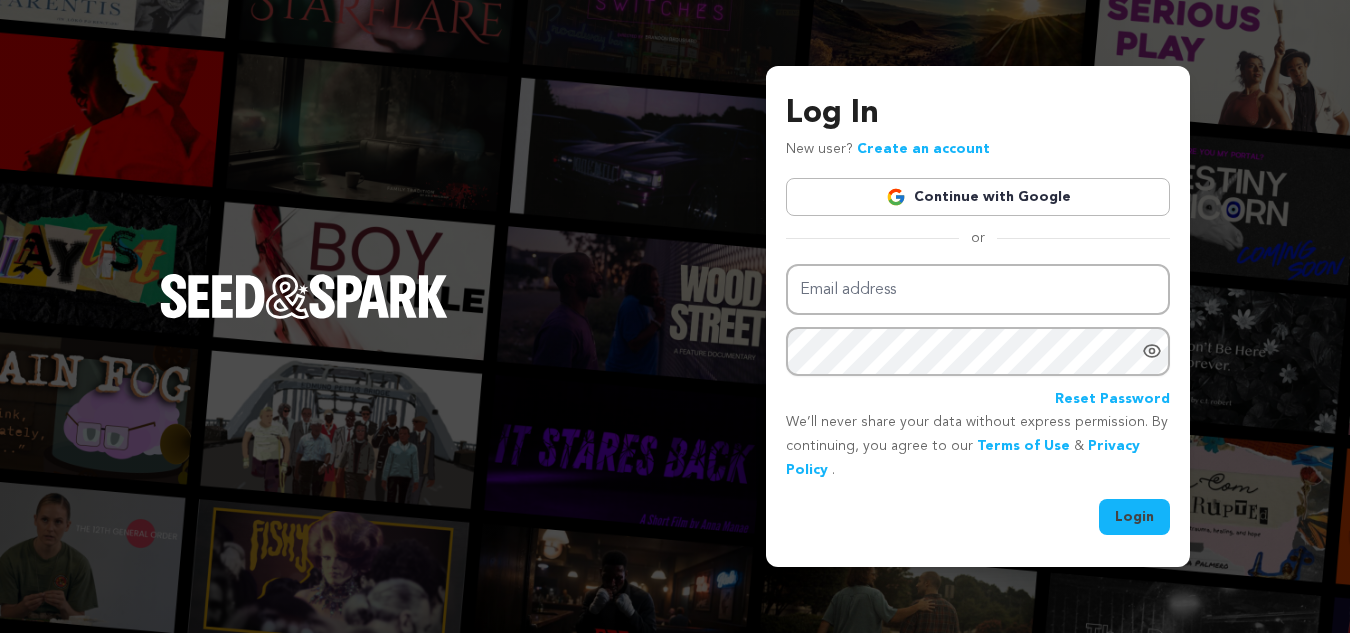 scroll, scrollTop: 0, scrollLeft: 0, axis: both 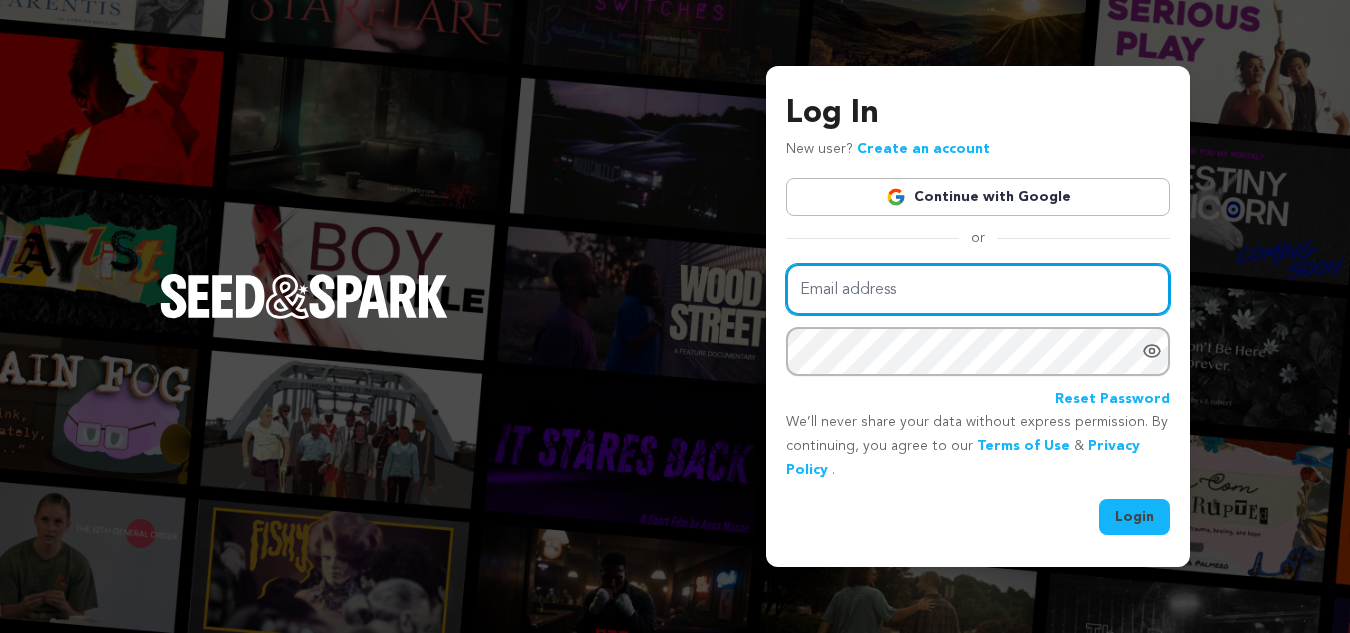 click on "Email address" at bounding box center (978, 289) 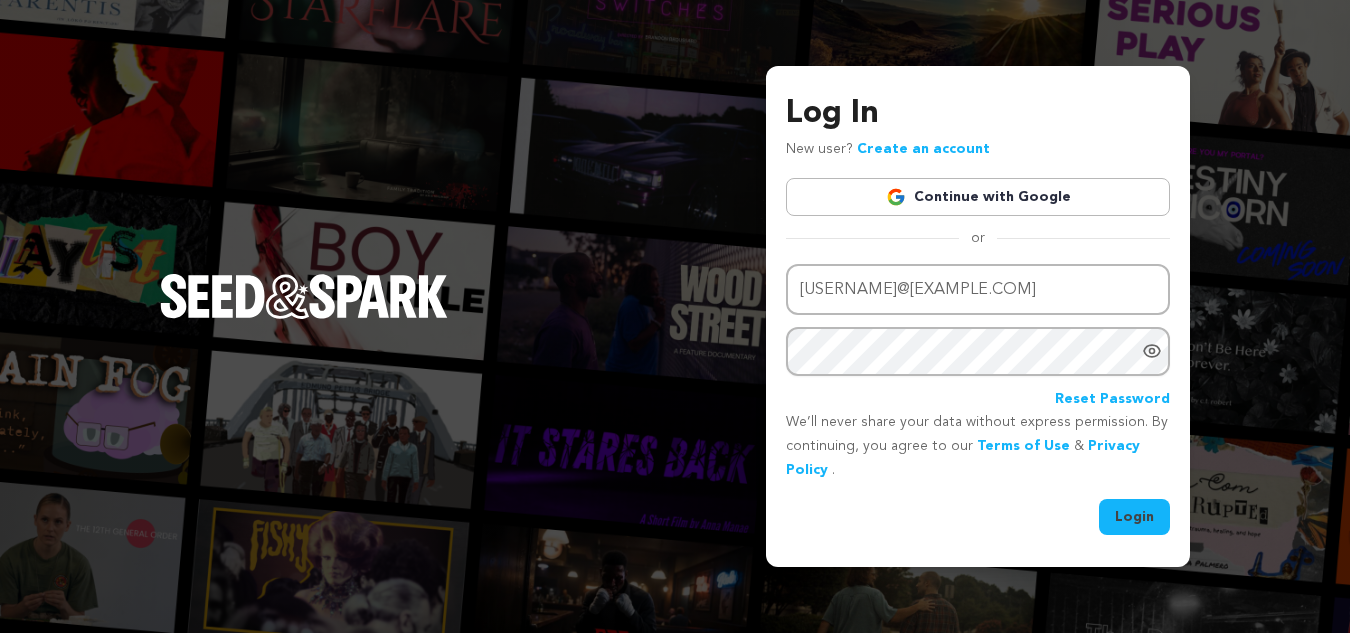 click 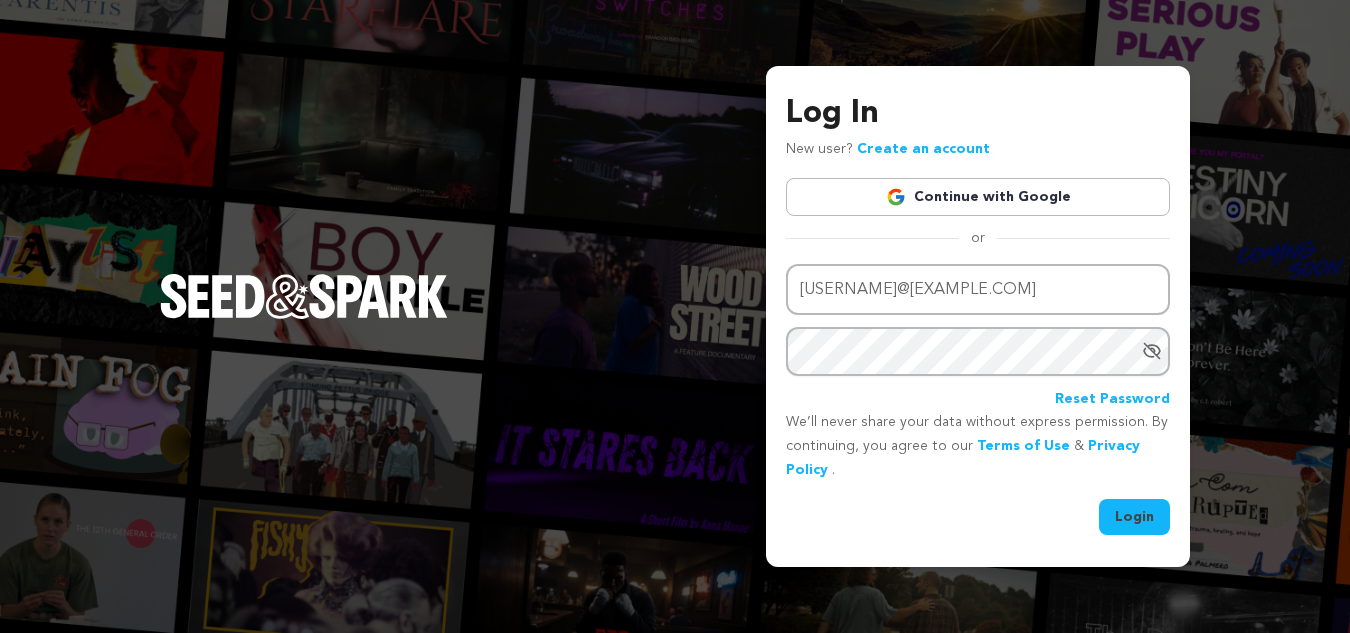 click on "Login" at bounding box center [1134, 517] 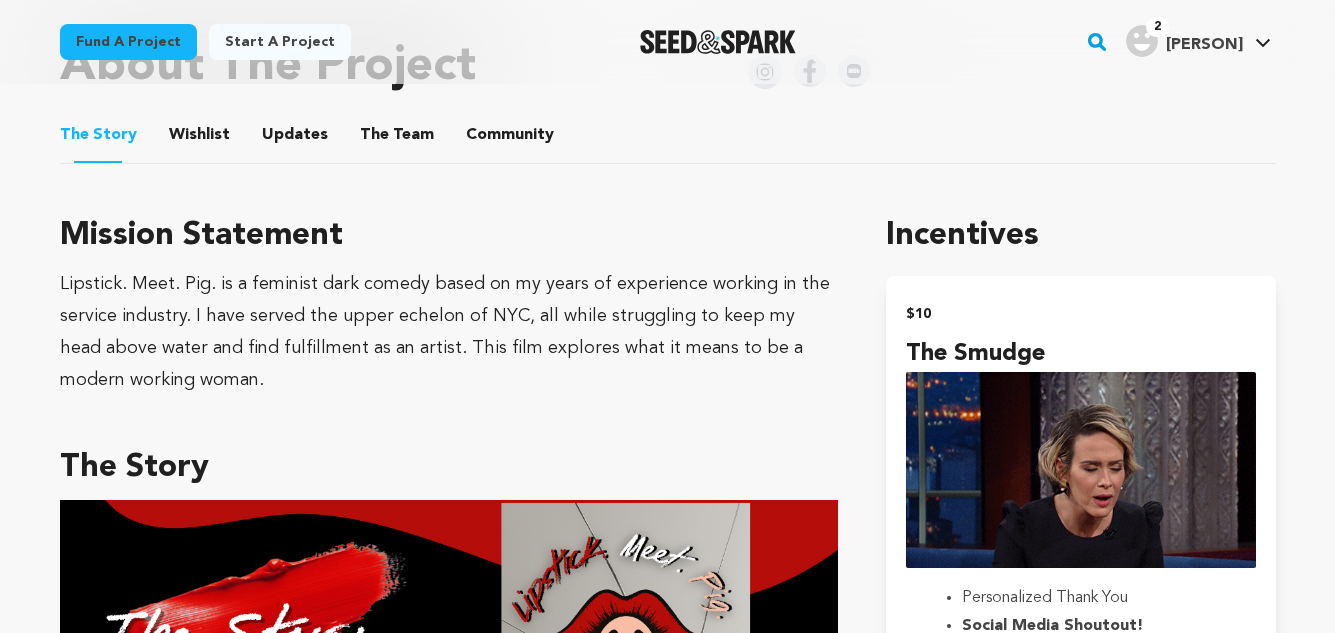 scroll, scrollTop: 970, scrollLeft: 0, axis: vertical 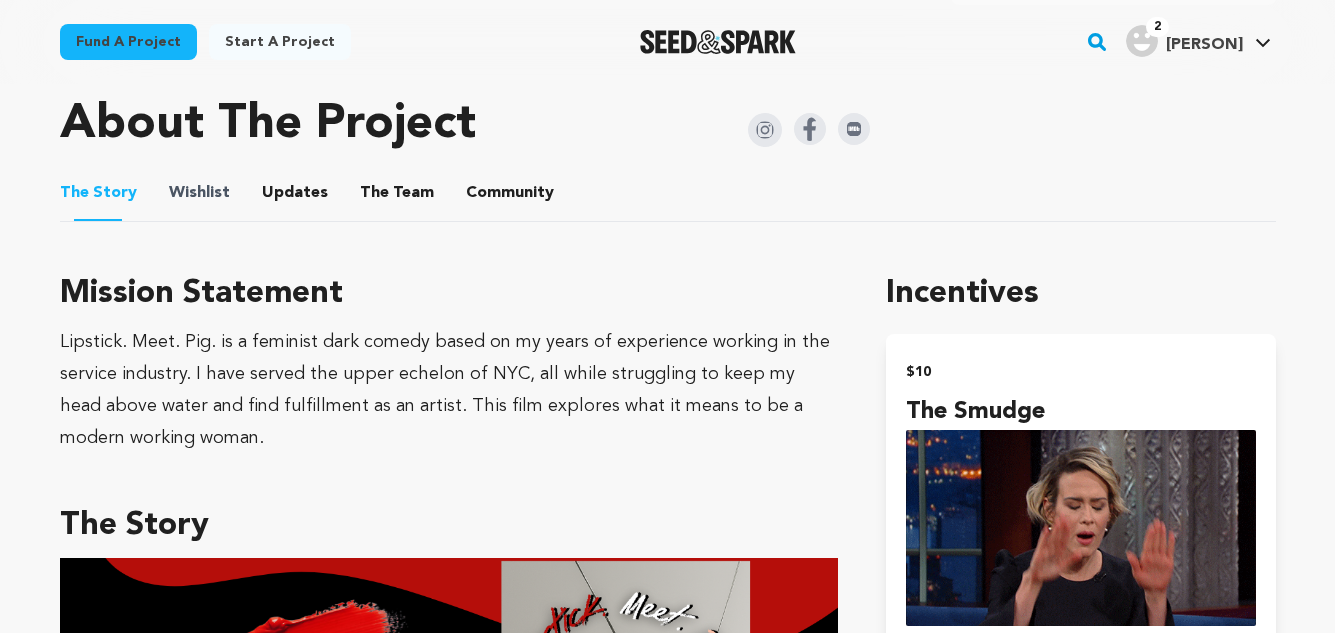 click on "Wishlist" at bounding box center (199, 193) 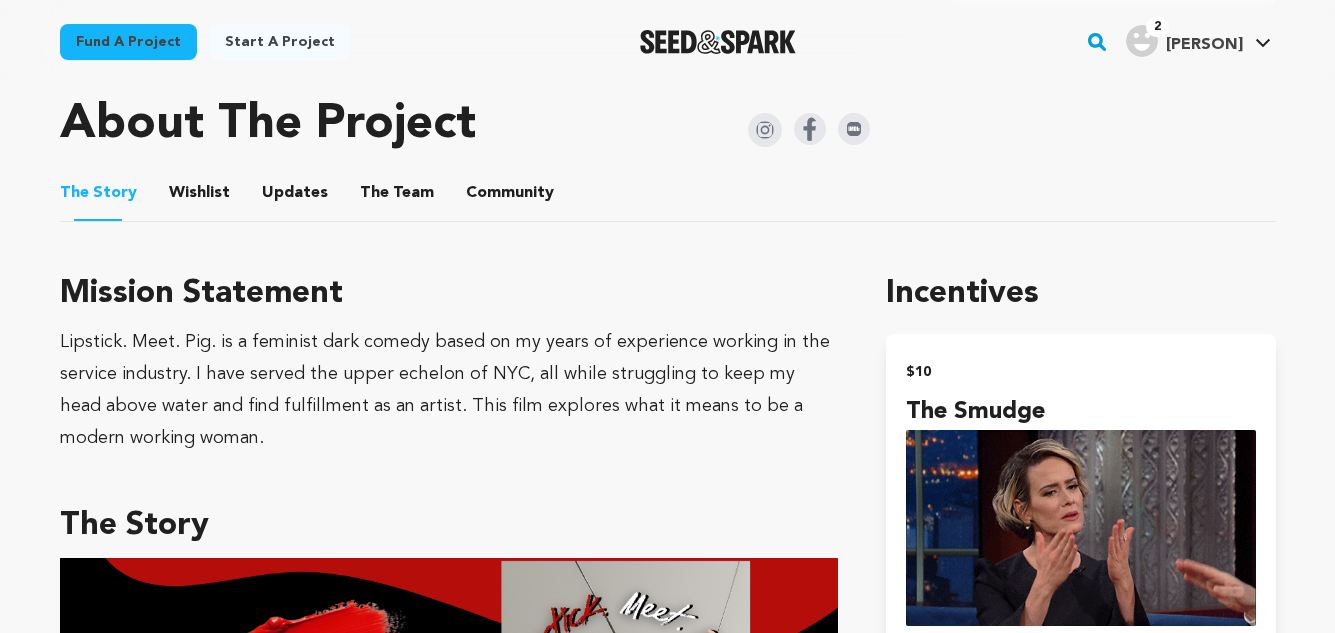 click on "Updates" at bounding box center [295, 197] 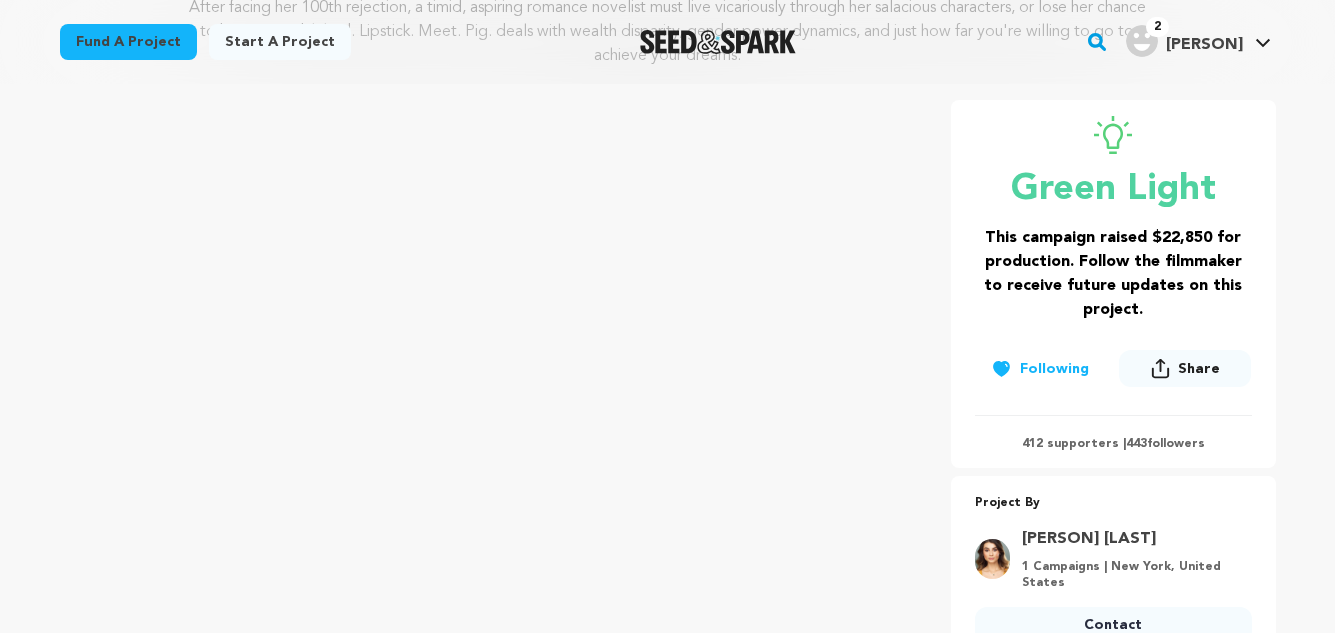 scroll, scrollTop: 307, scrollLeft: 0, axis: vertical 